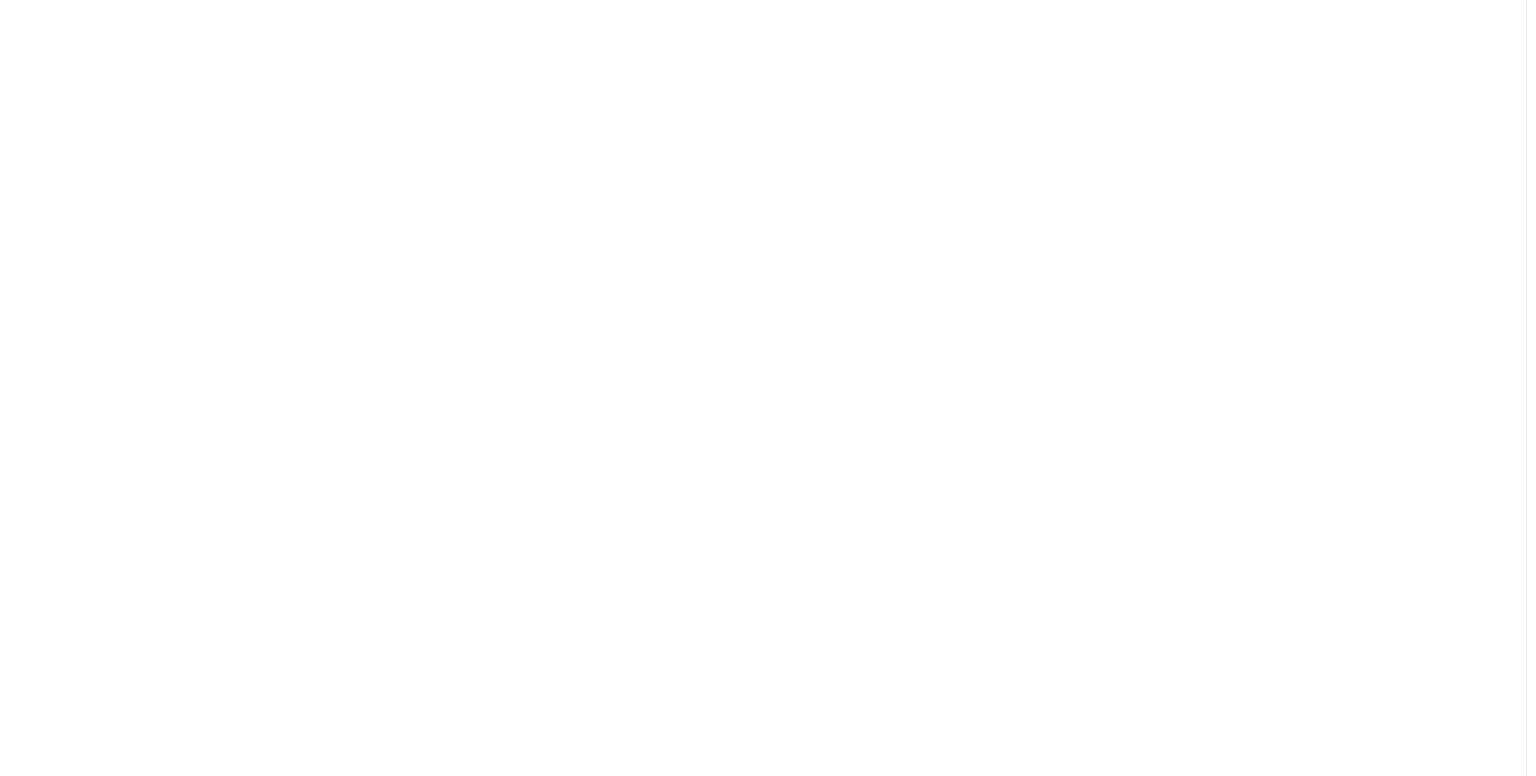 scroll, scrollTop: 0, scrollLeft: 0, axis: both 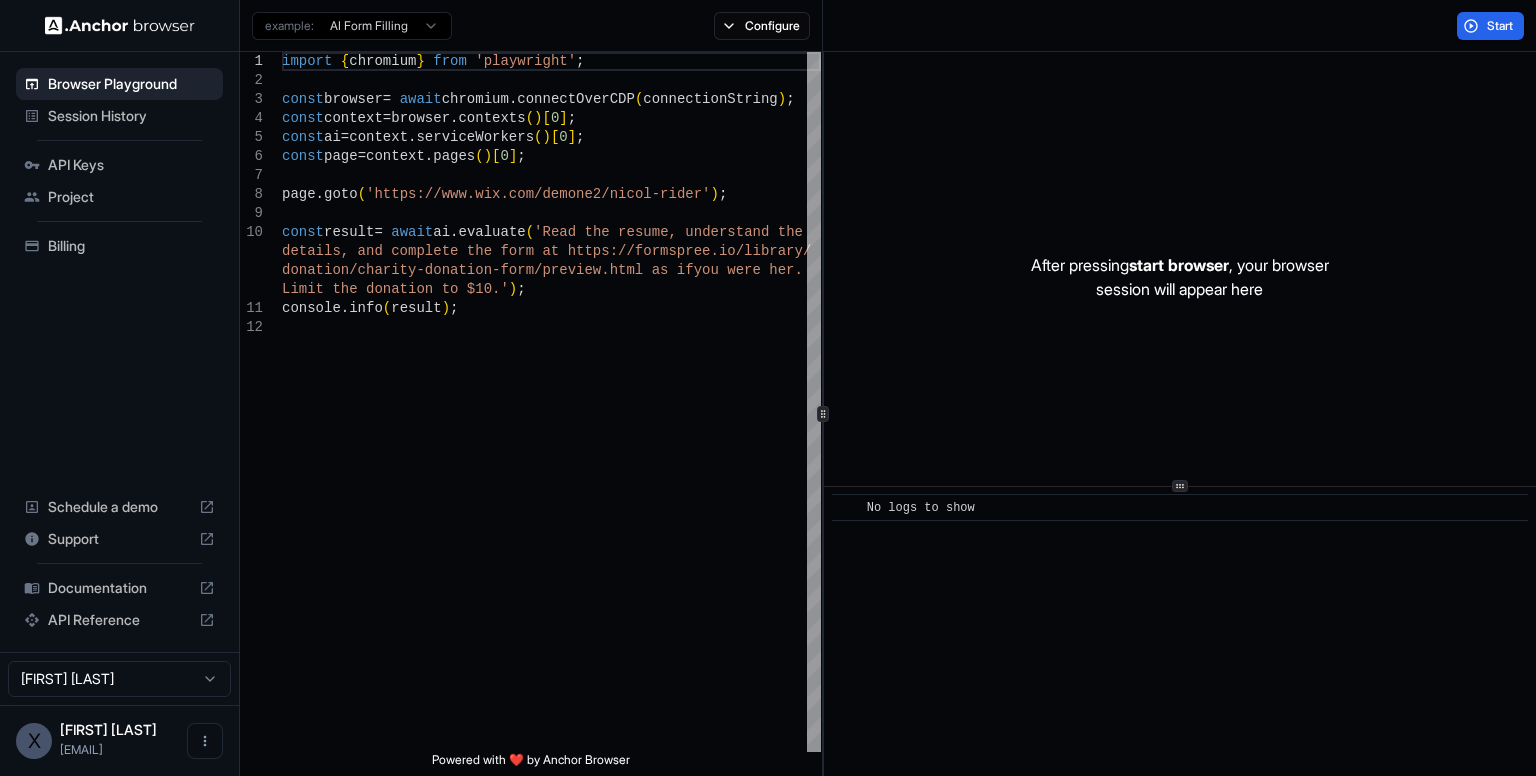 click on "API Keys" at bounding box center (131, 165) 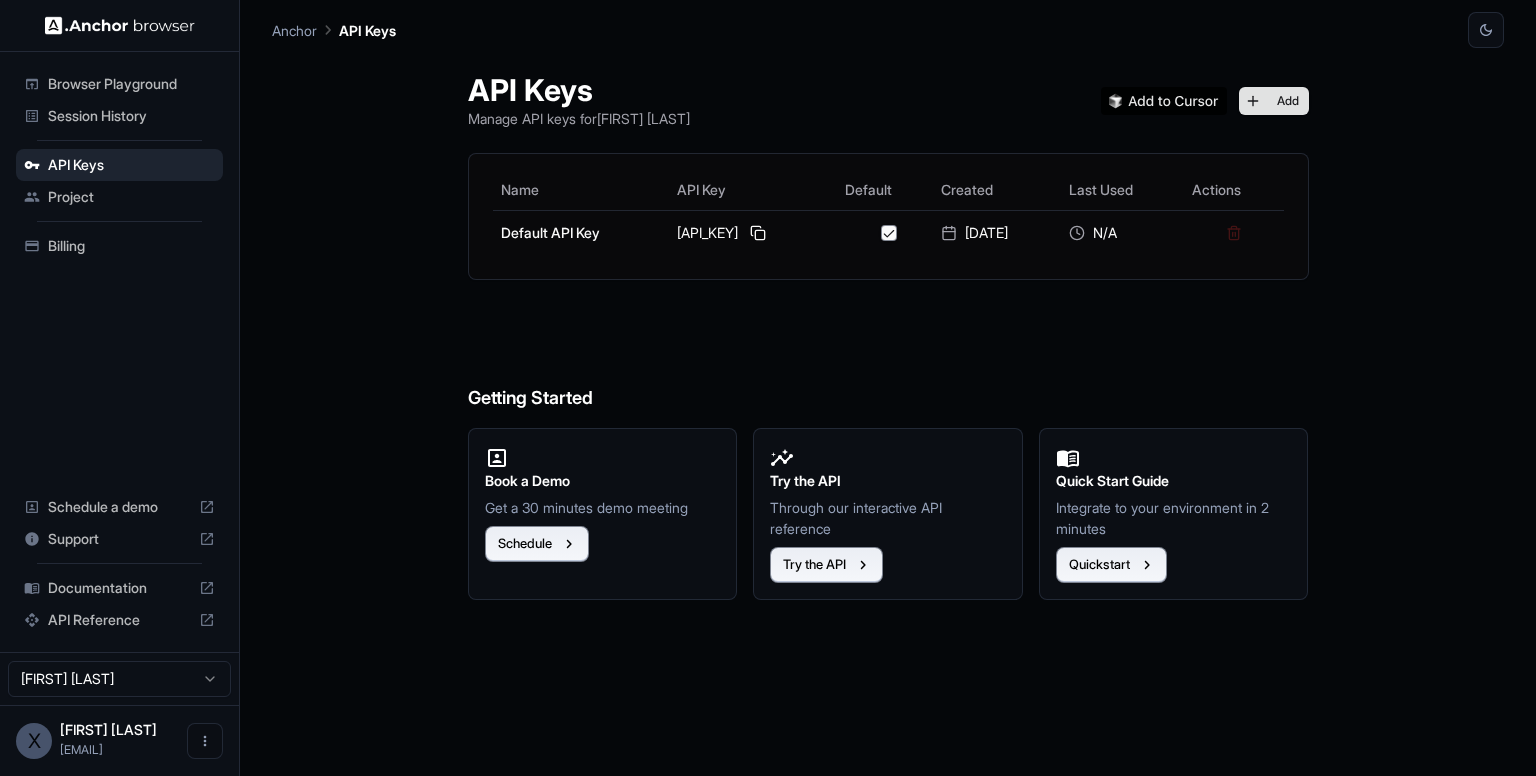 click on "Add" at bounding box center (1274, 101) 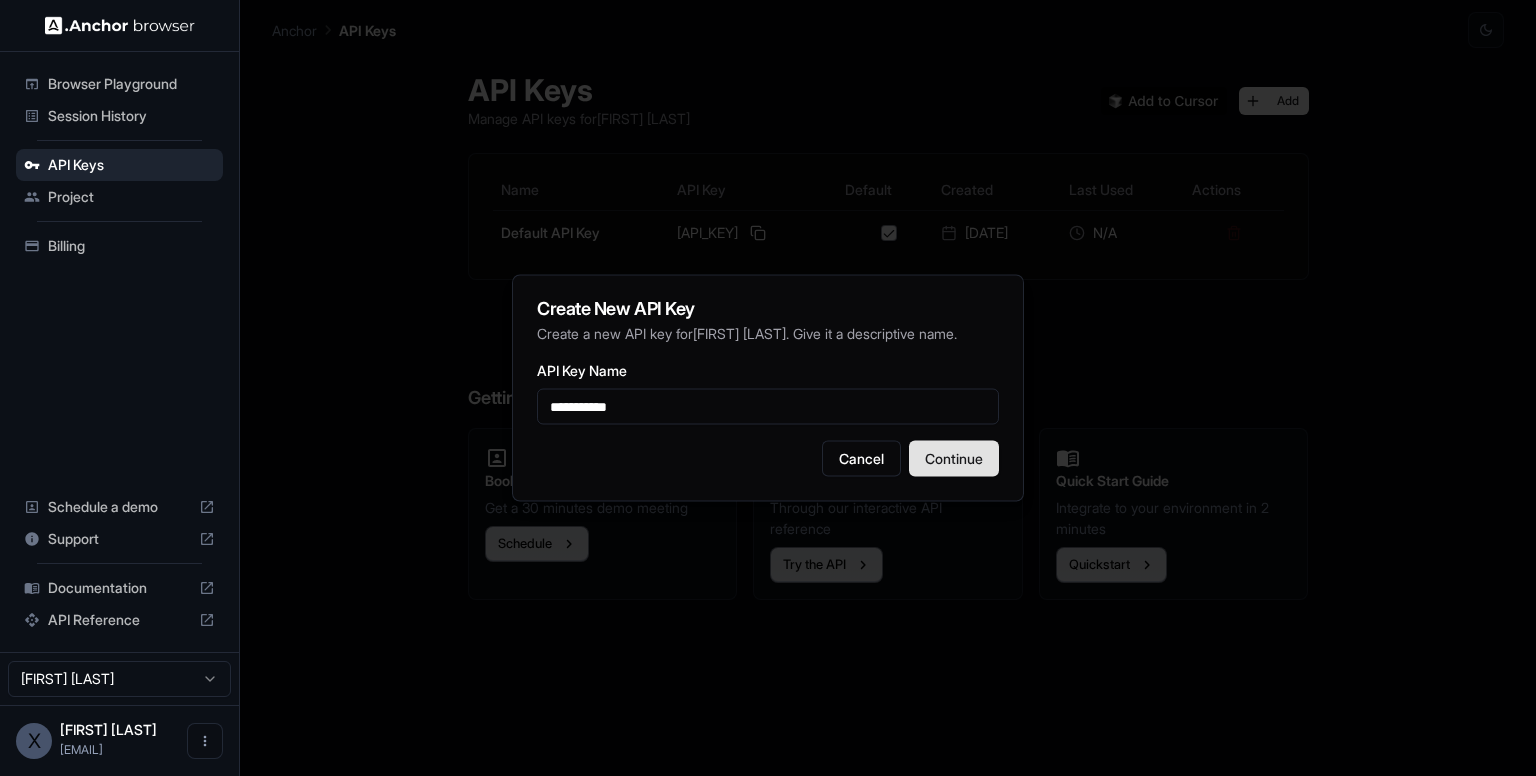 type on "**********" 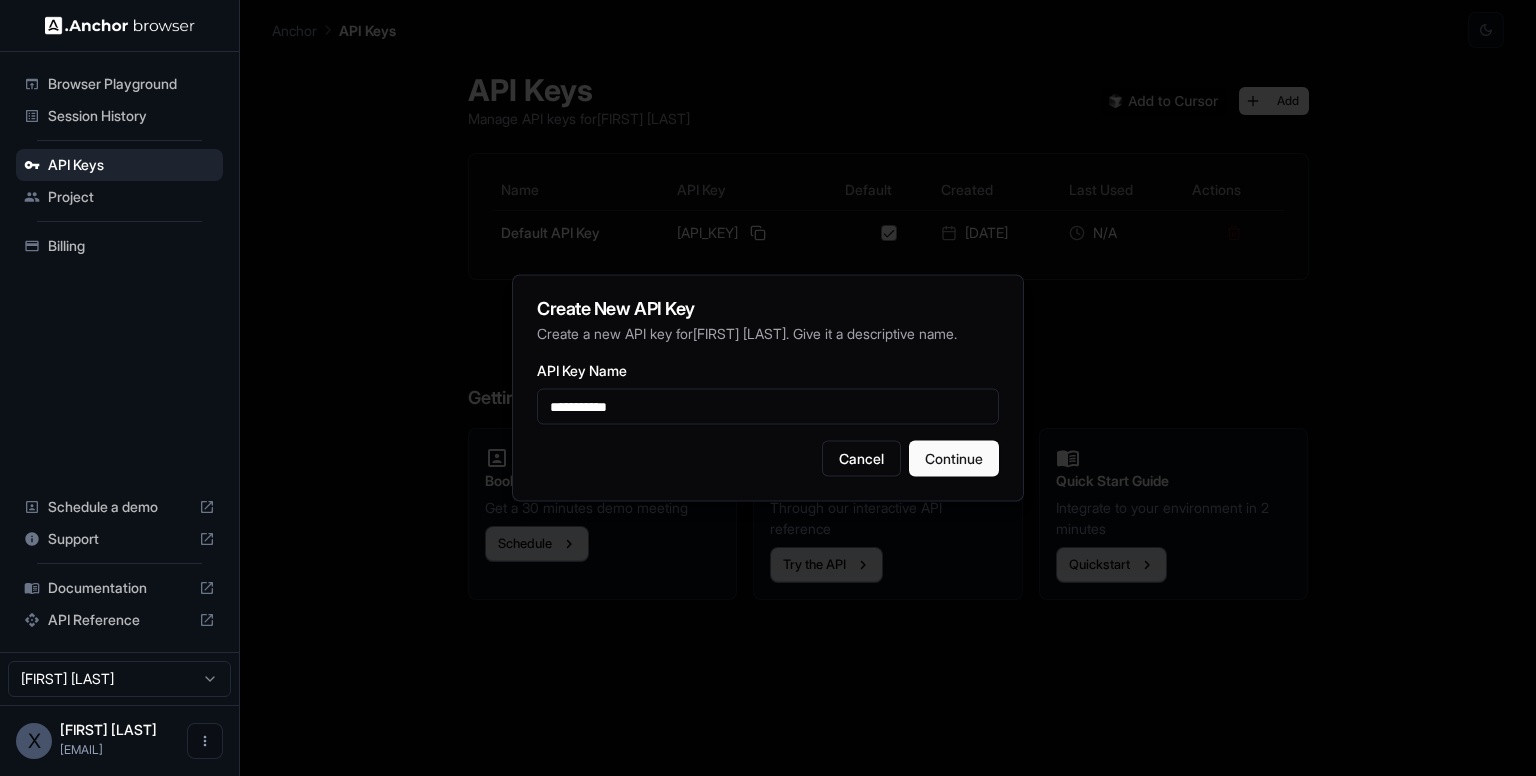 type 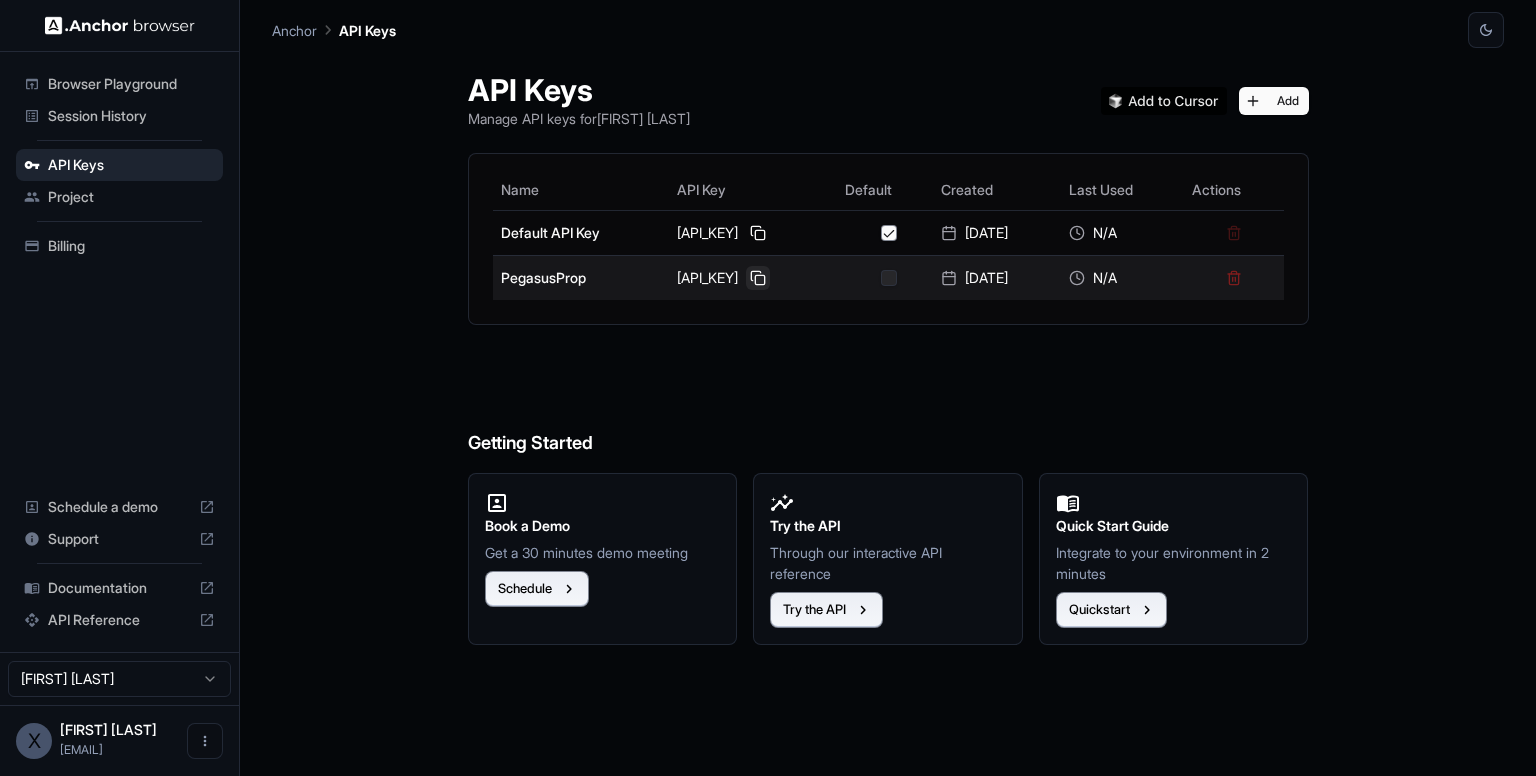 click at bounding box center [758, 278] 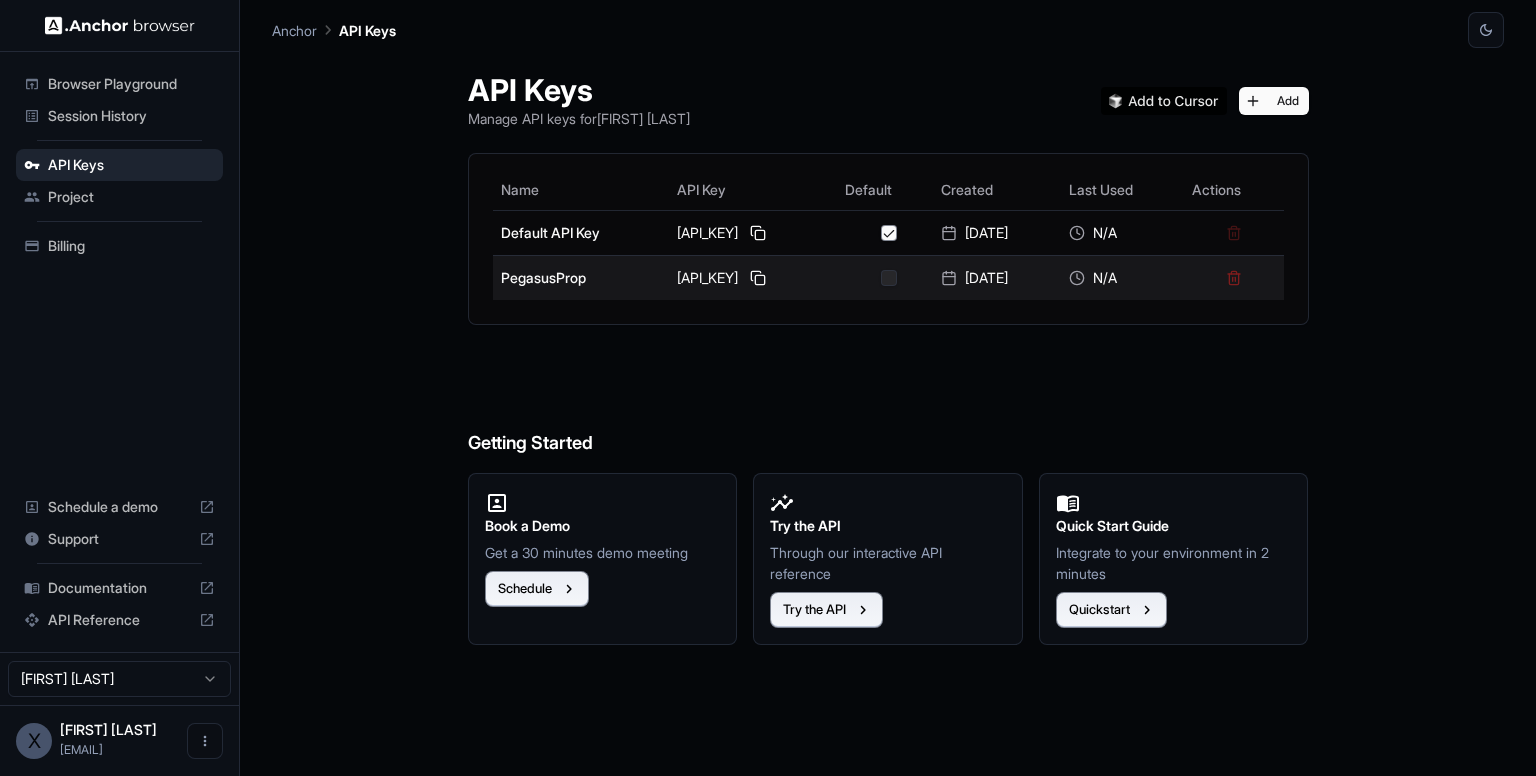 click on "[API_KEY]" at bounding box center [752, 278] 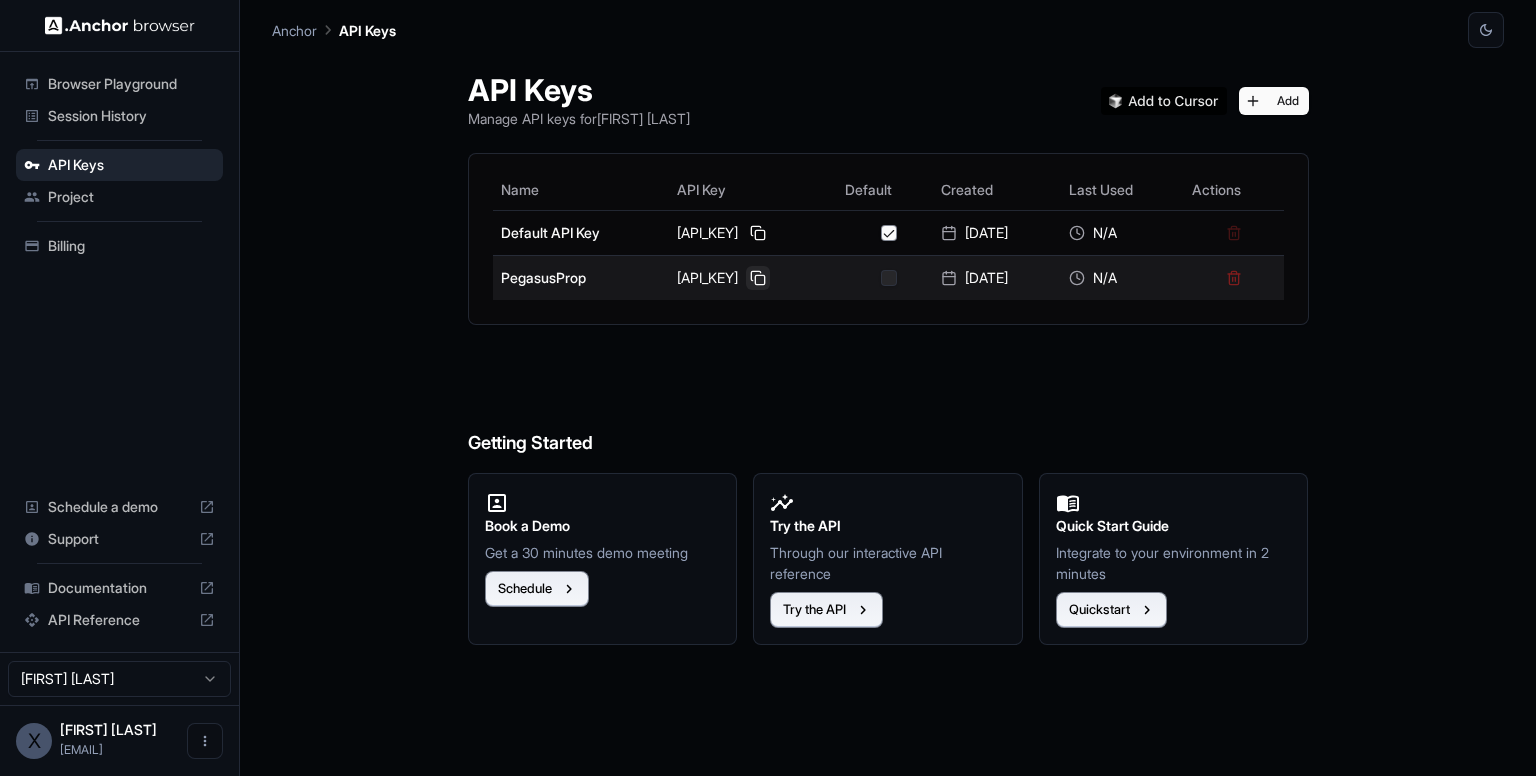click at bounding box center [758, 278] 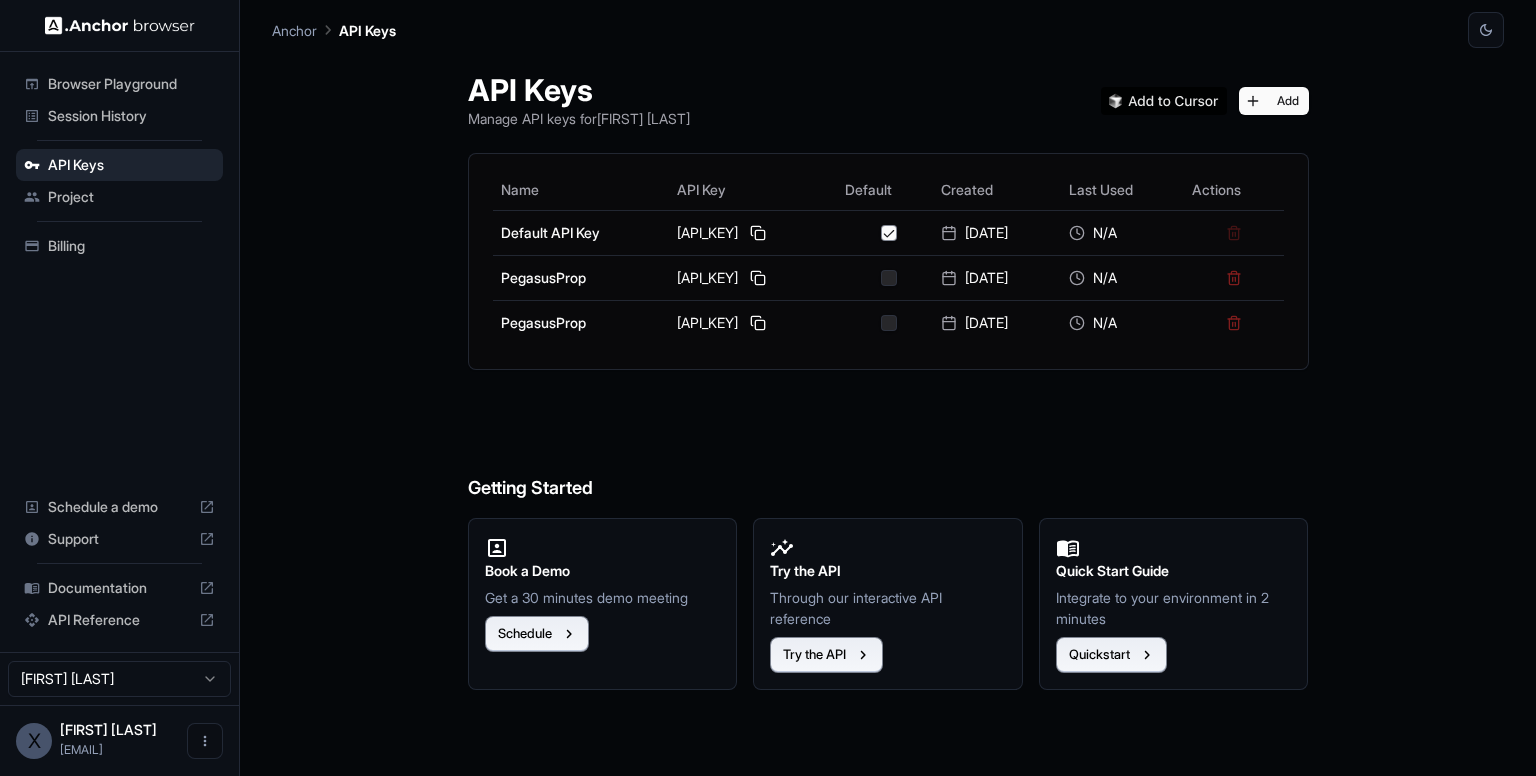 click on "Getting Started" at bounding box center (888, 448) 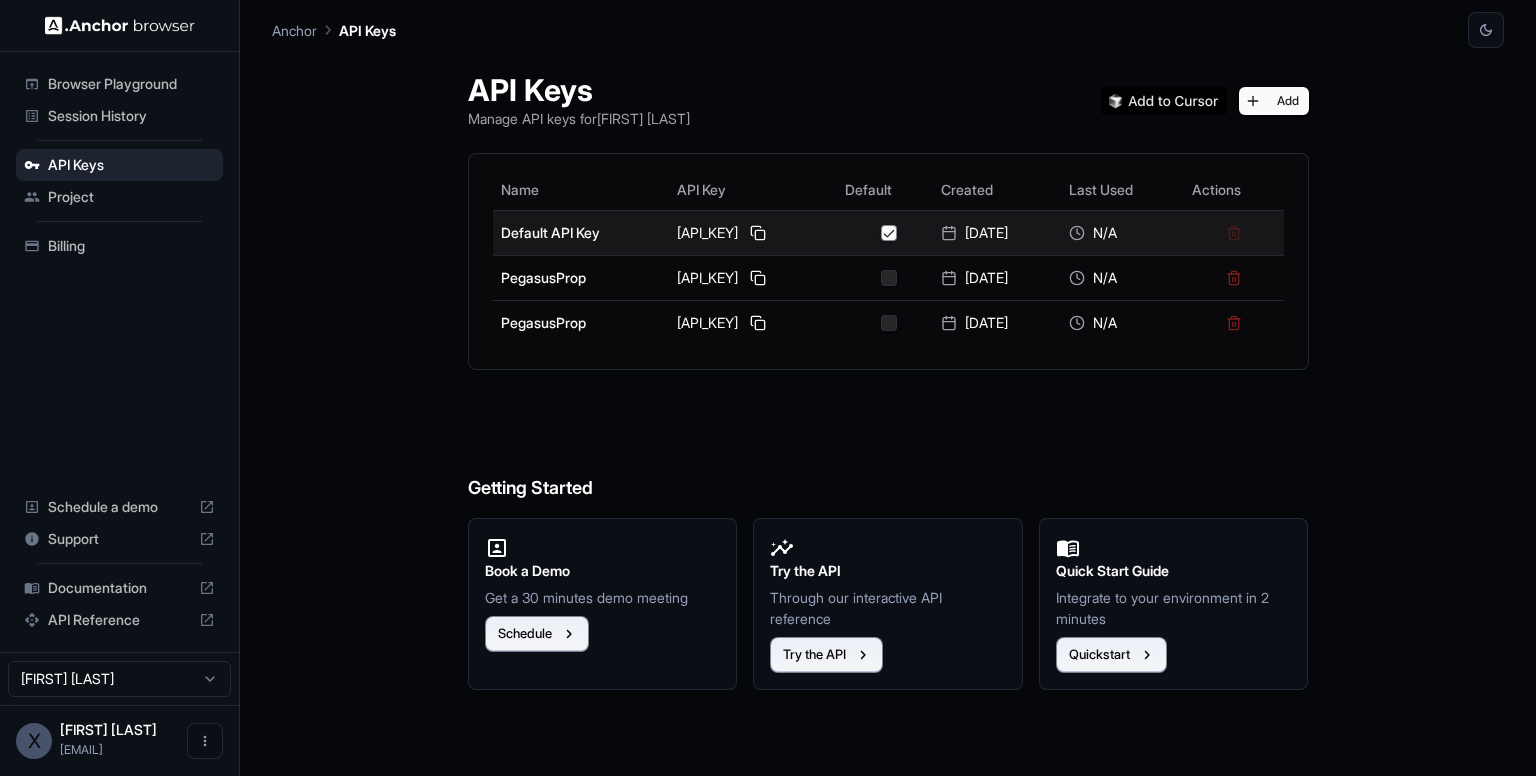 click at bounding box center (889, 233) 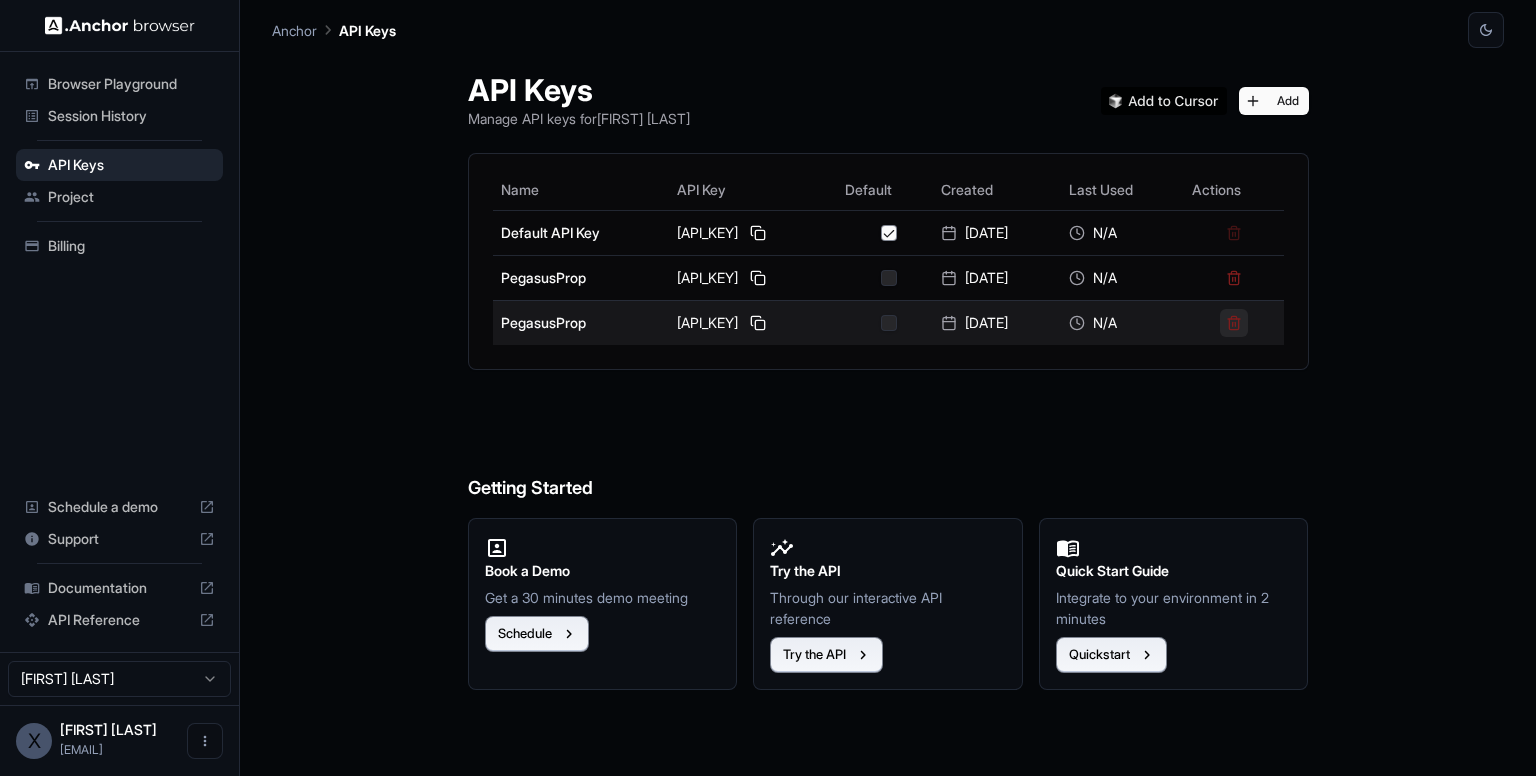 click at bounding box center [1234, 323] 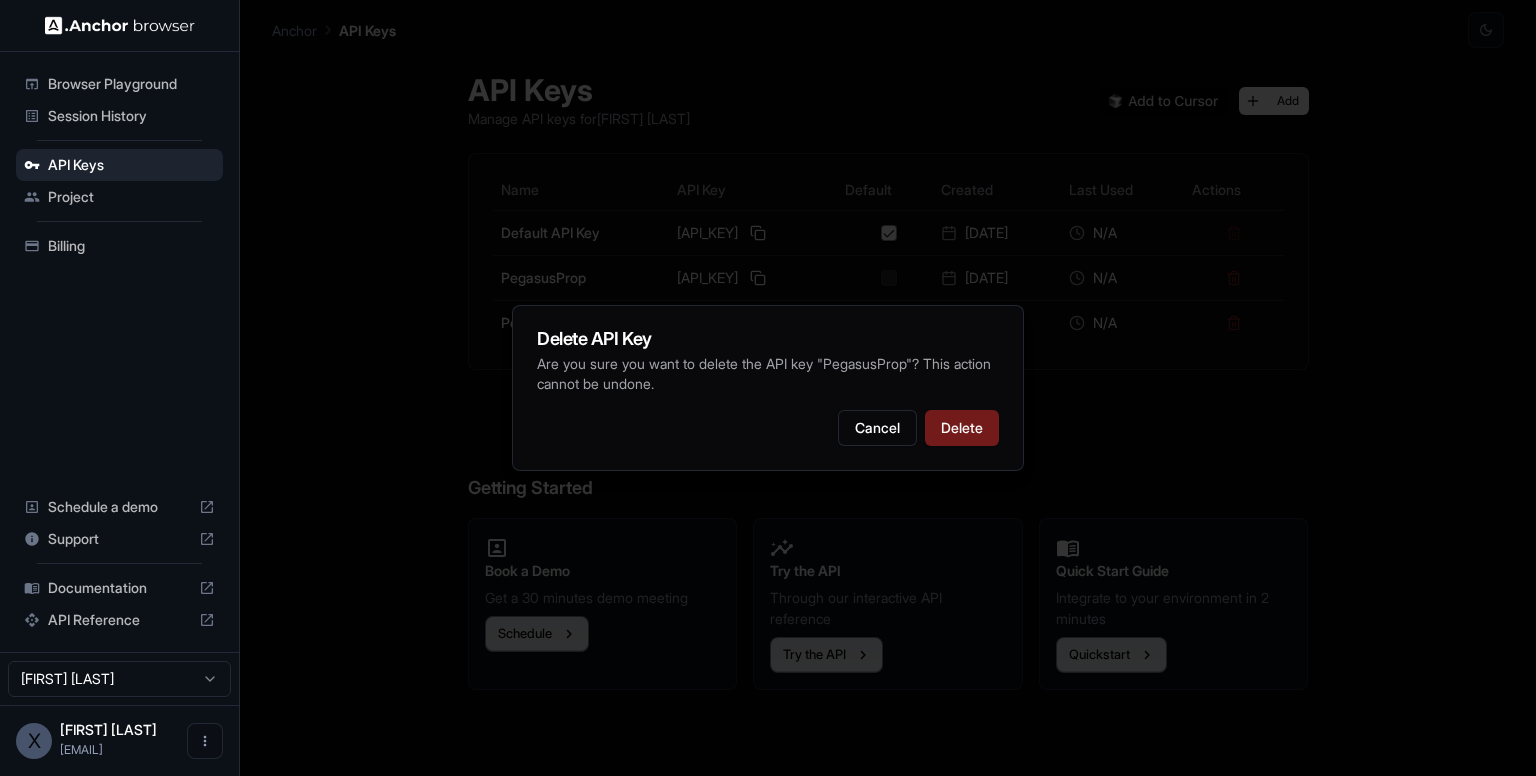 click on "Delete" at bounding box center (962, 428) 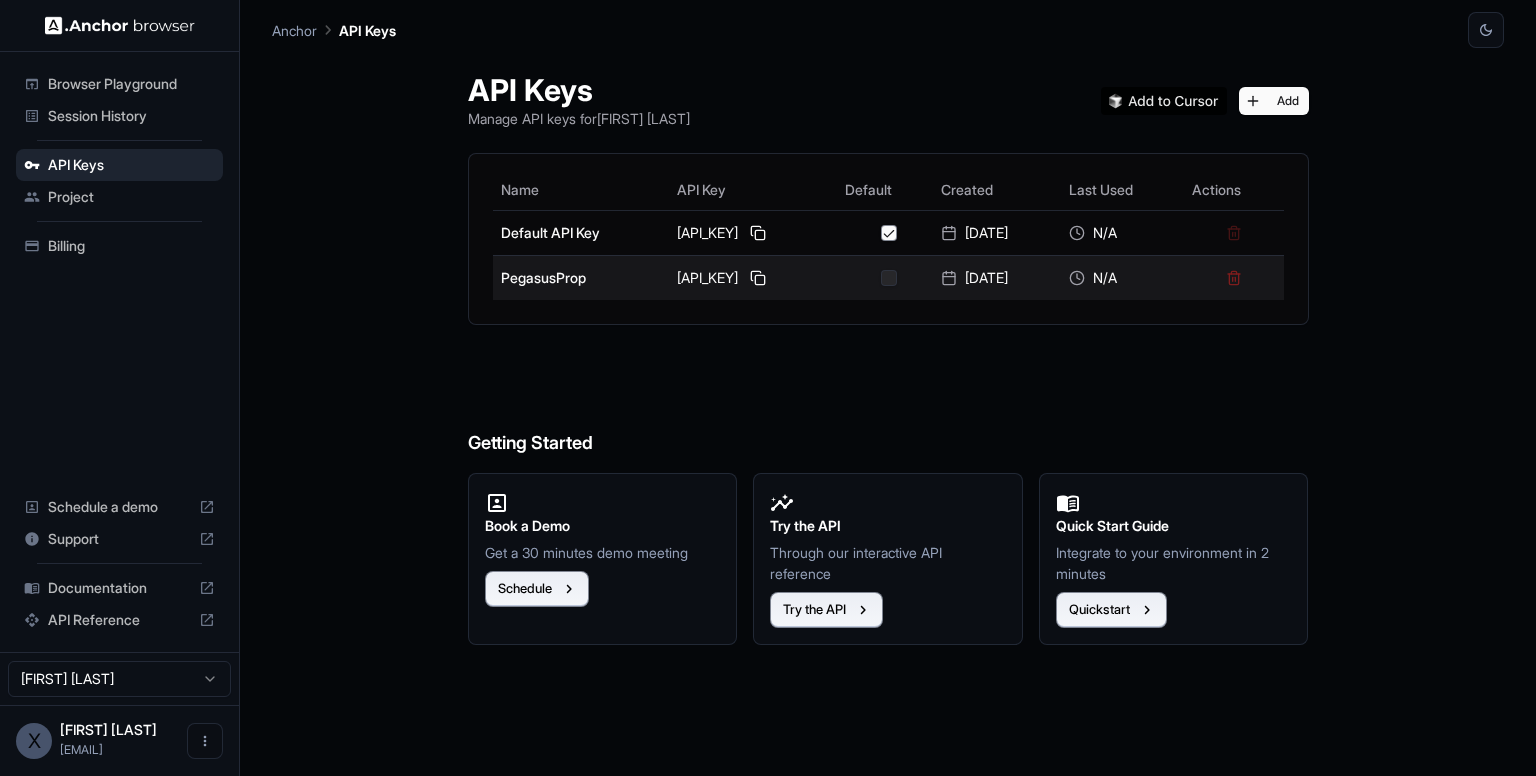 click at bounding box center (889, 278) 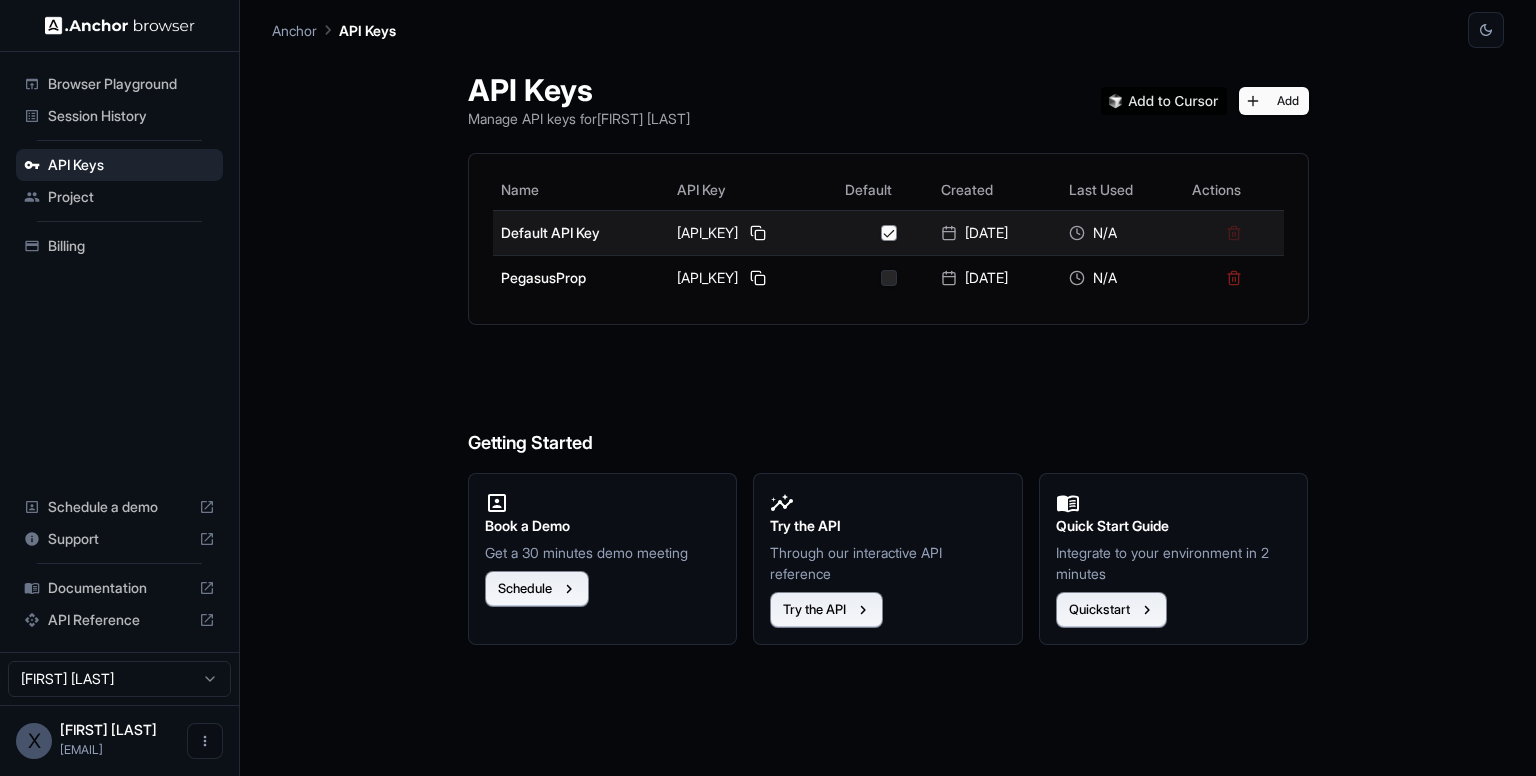 click at bounding box center (889, 233) 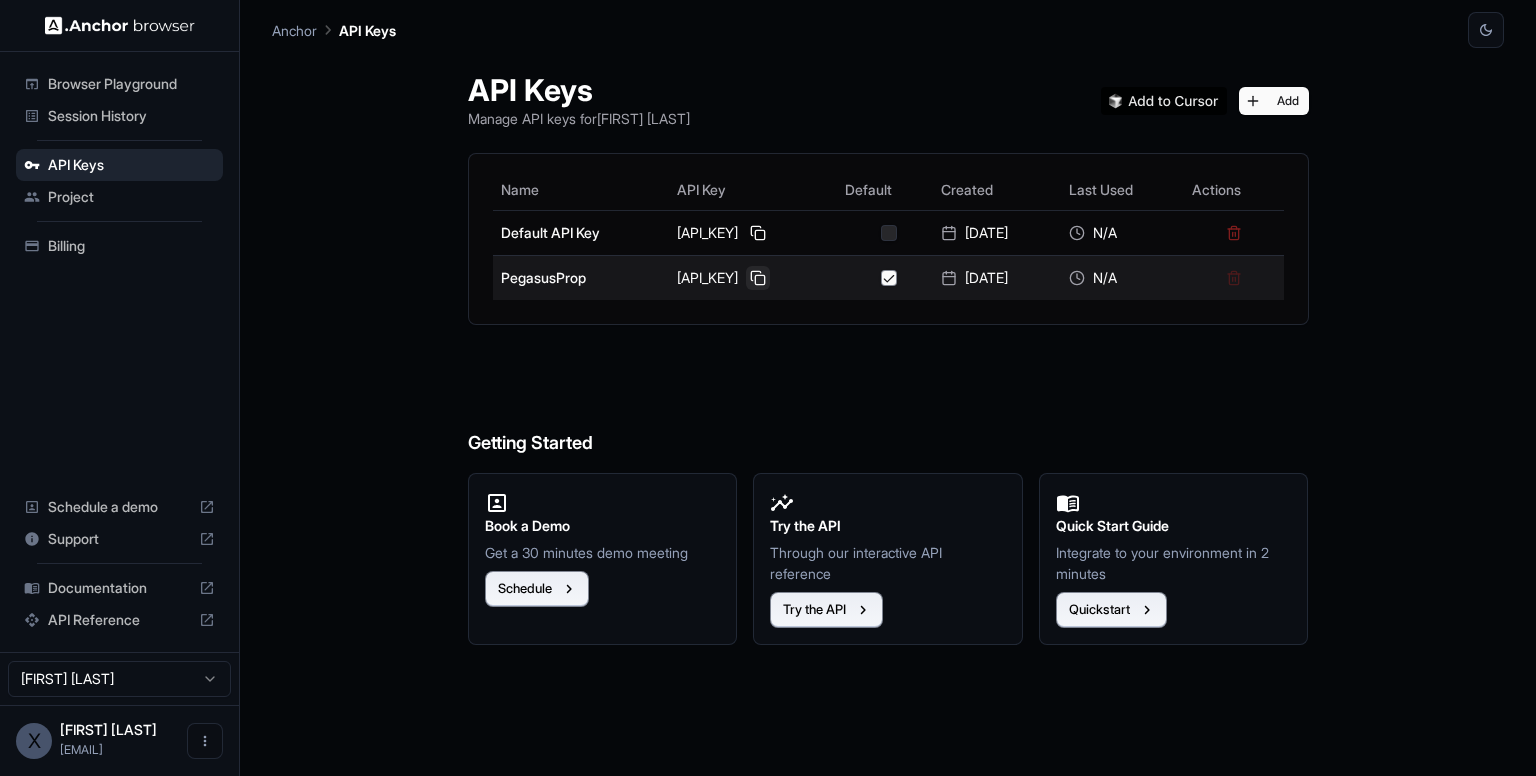 click at bounding box center (758, 278) 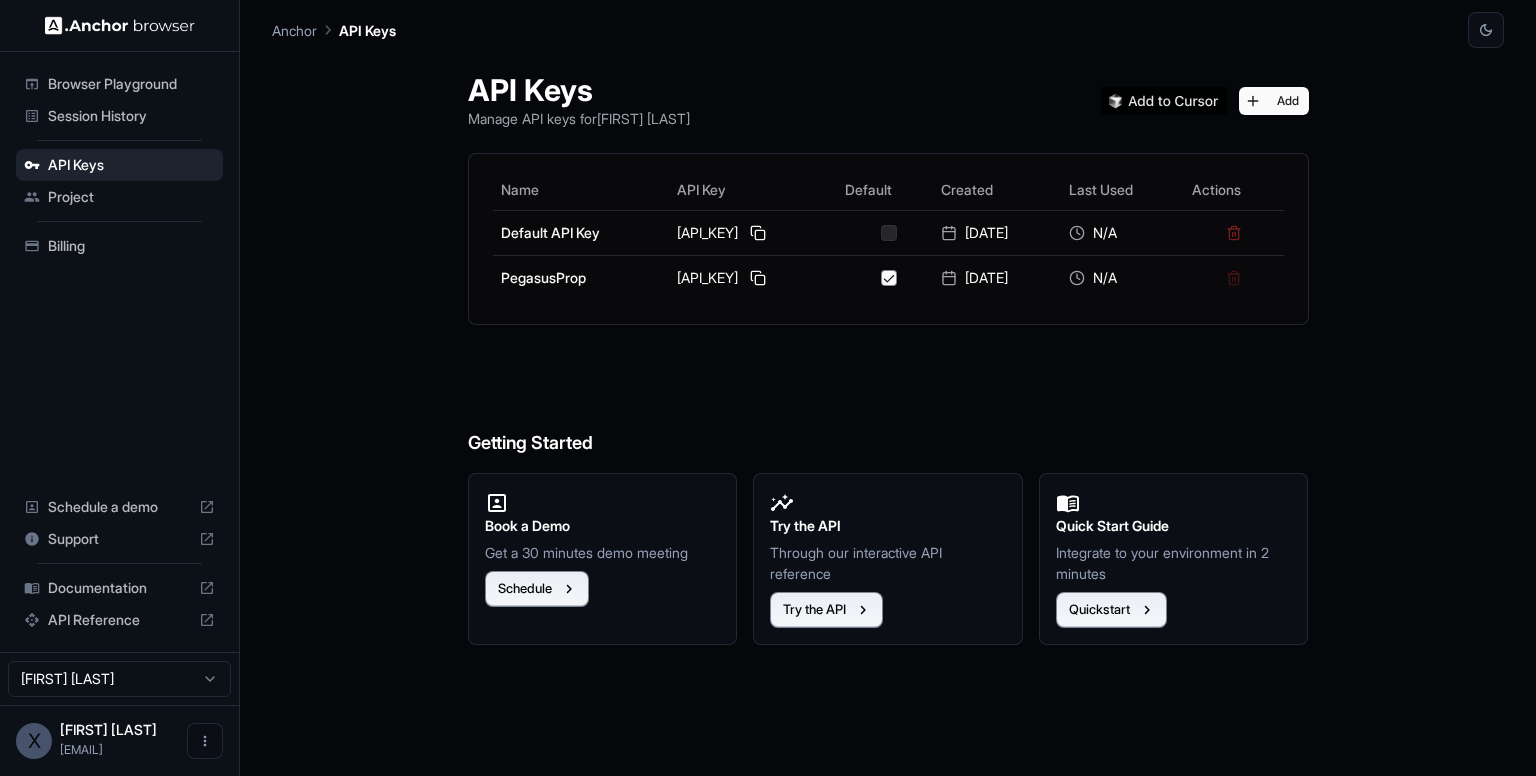 click on "Session History" at bounding box center (131, 116) 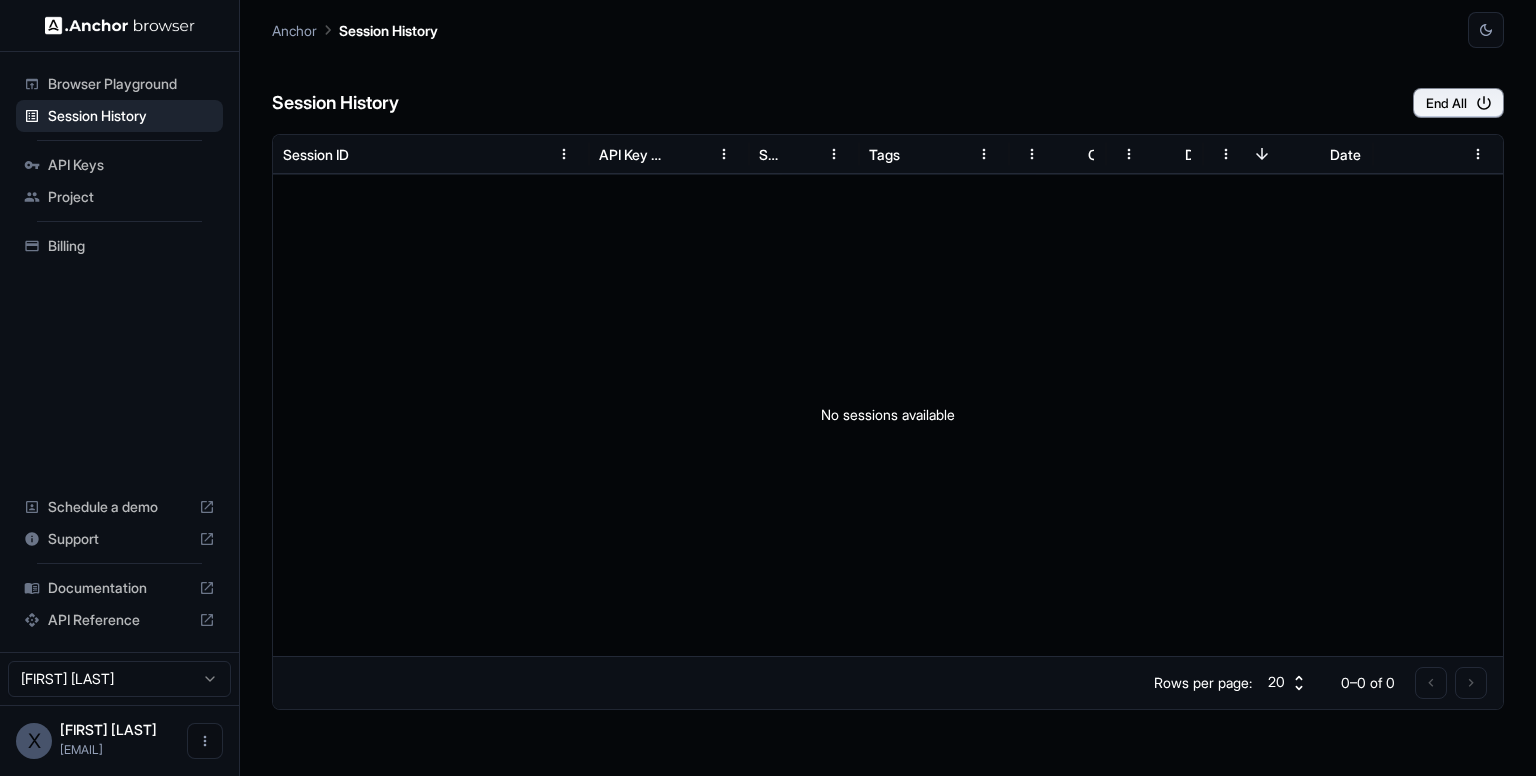 click on "Project" at bounding box center (131, 197) 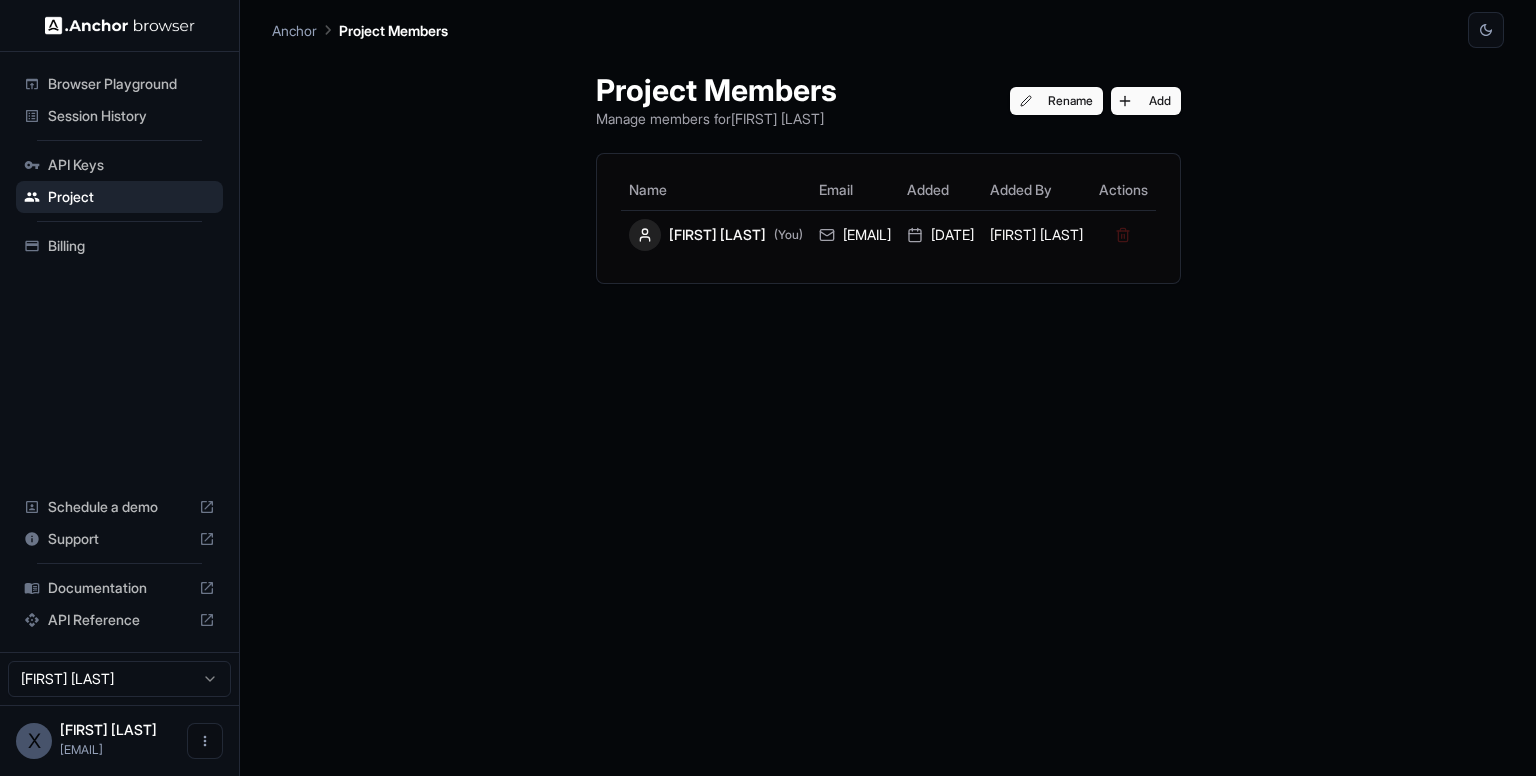 click on "Browser Playground" at bounding box center (131, 84) 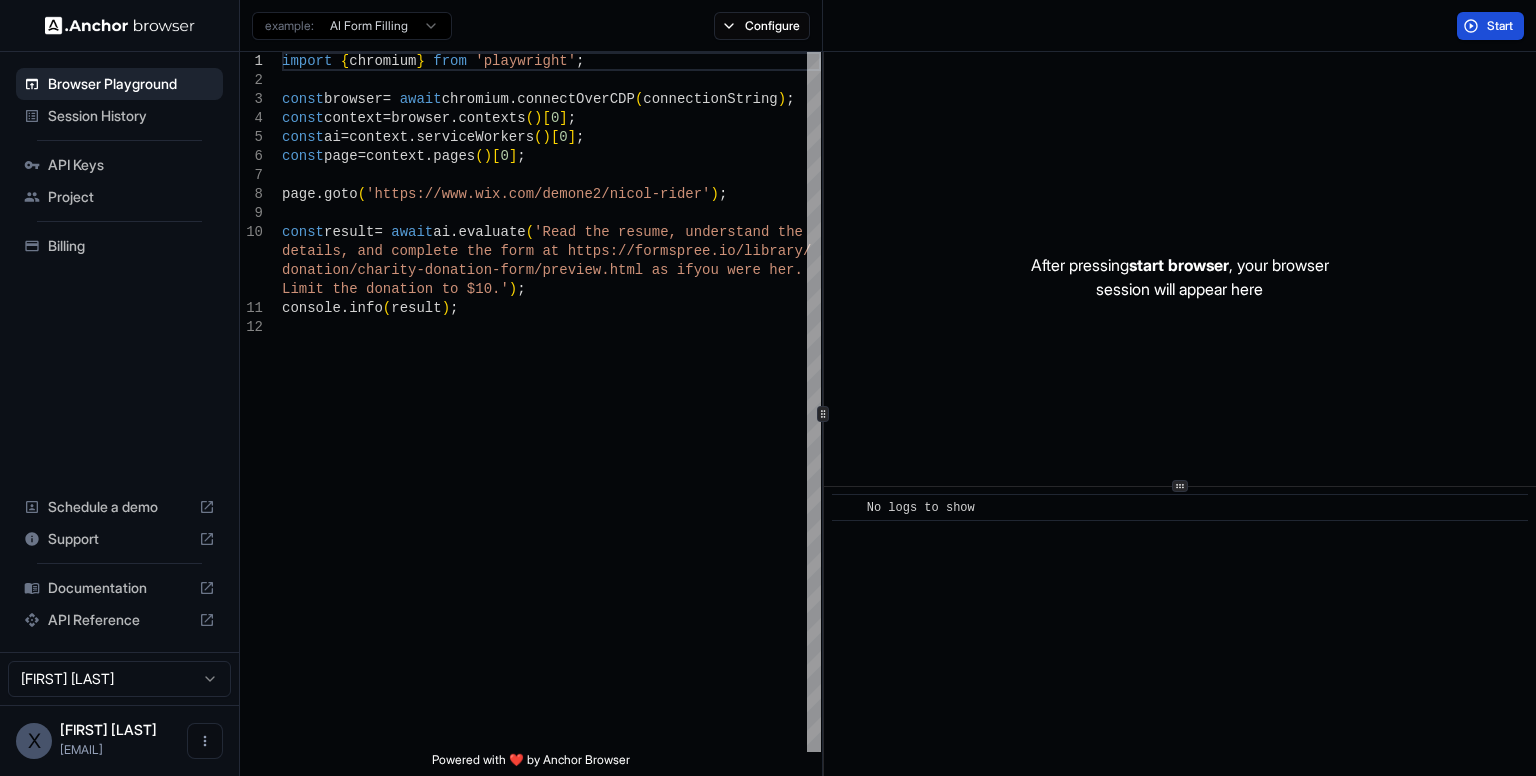 click on "Start" at bounding box center [1501, 26] 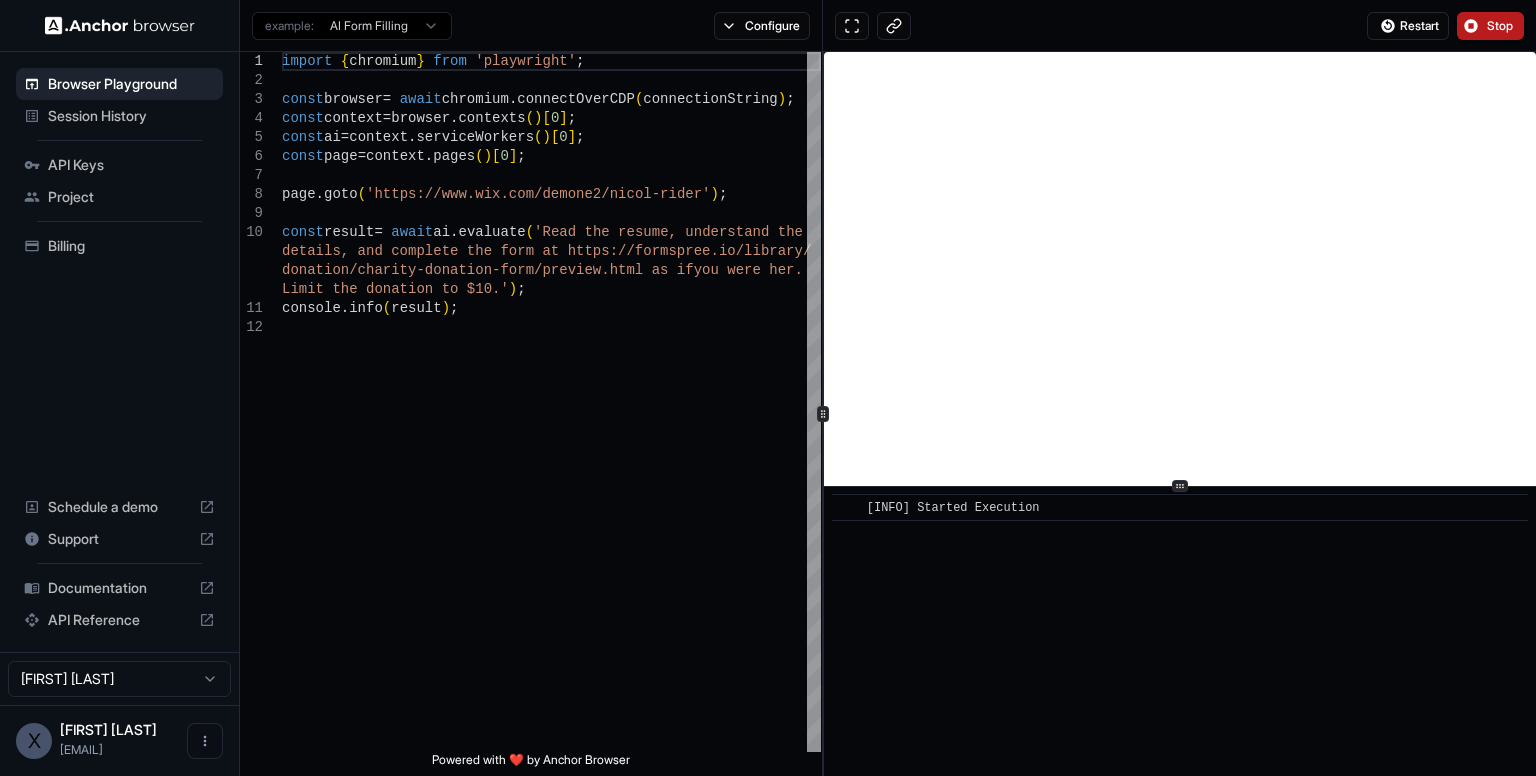 click on "Stop" at bounding box center [1501, 26] 